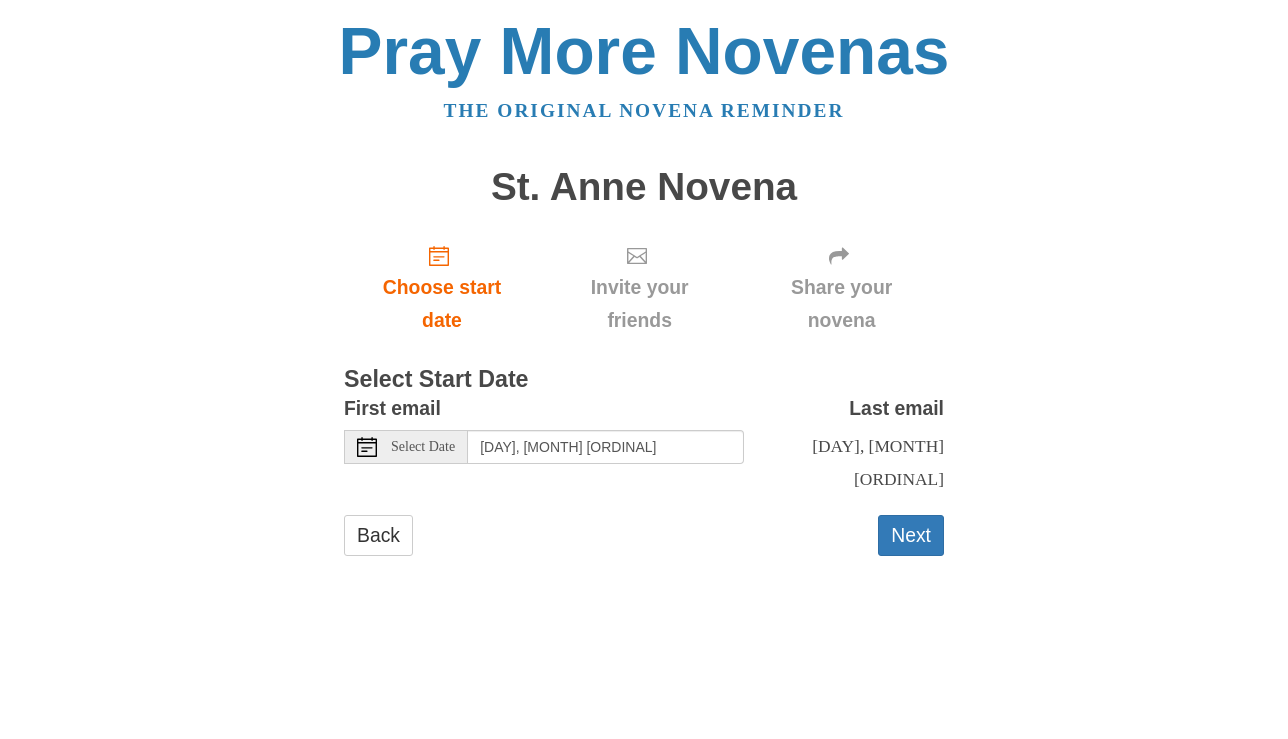 scroll, scrollTop: 0, scrollLeft: 0, axis: both 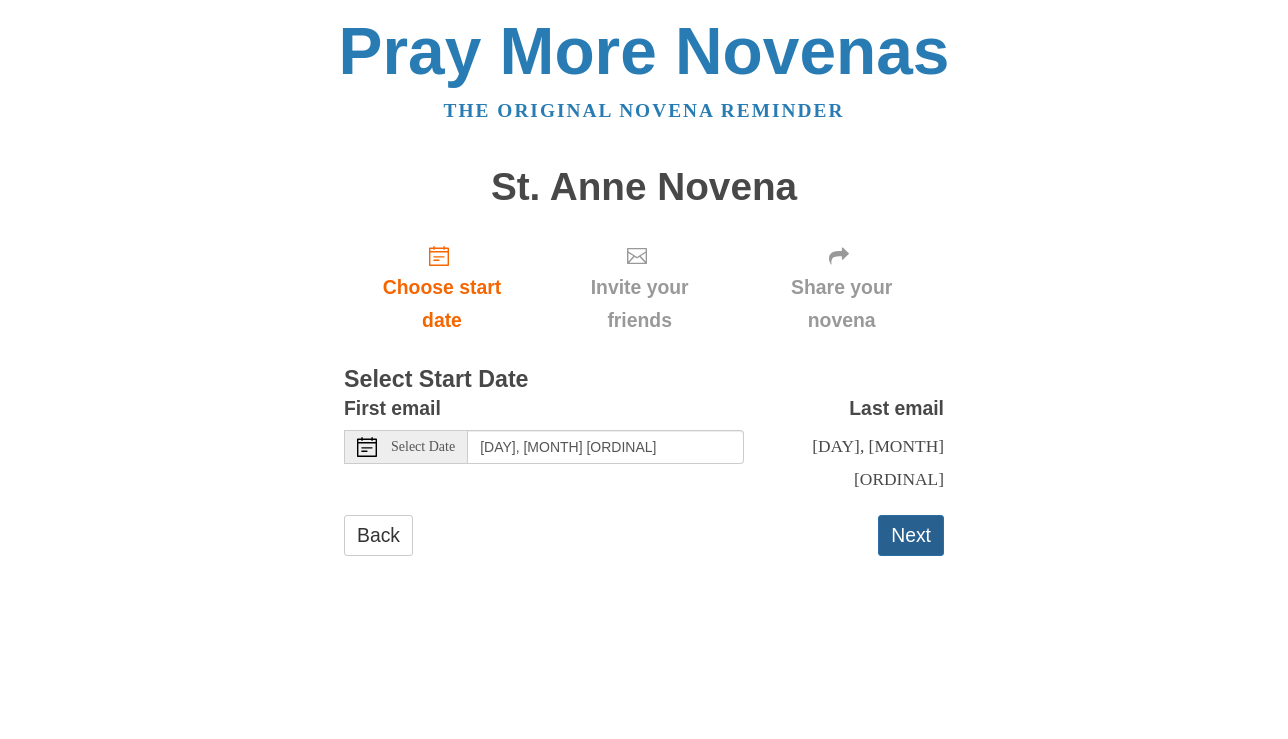 click on "Next" at bounding box center (911, 535) 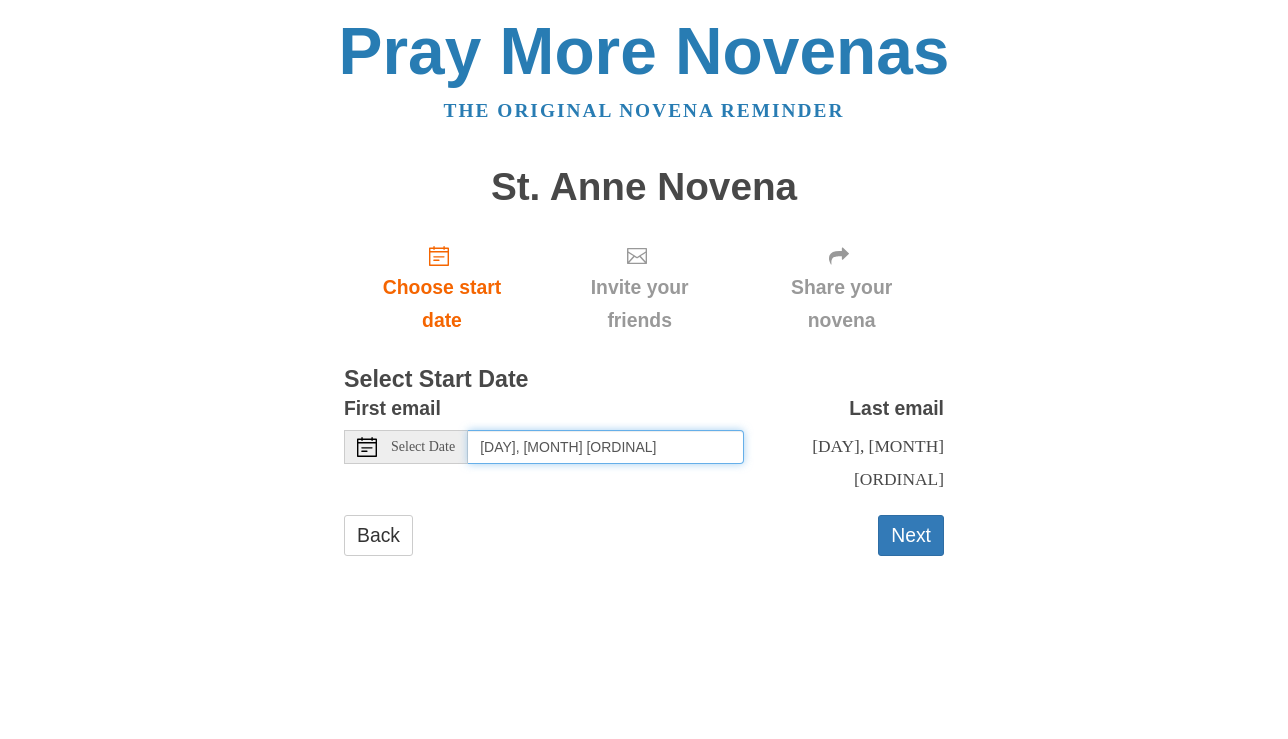 click on "[DAY], [MONTH] [ORDINAL]" at bounding box center [606, 447] 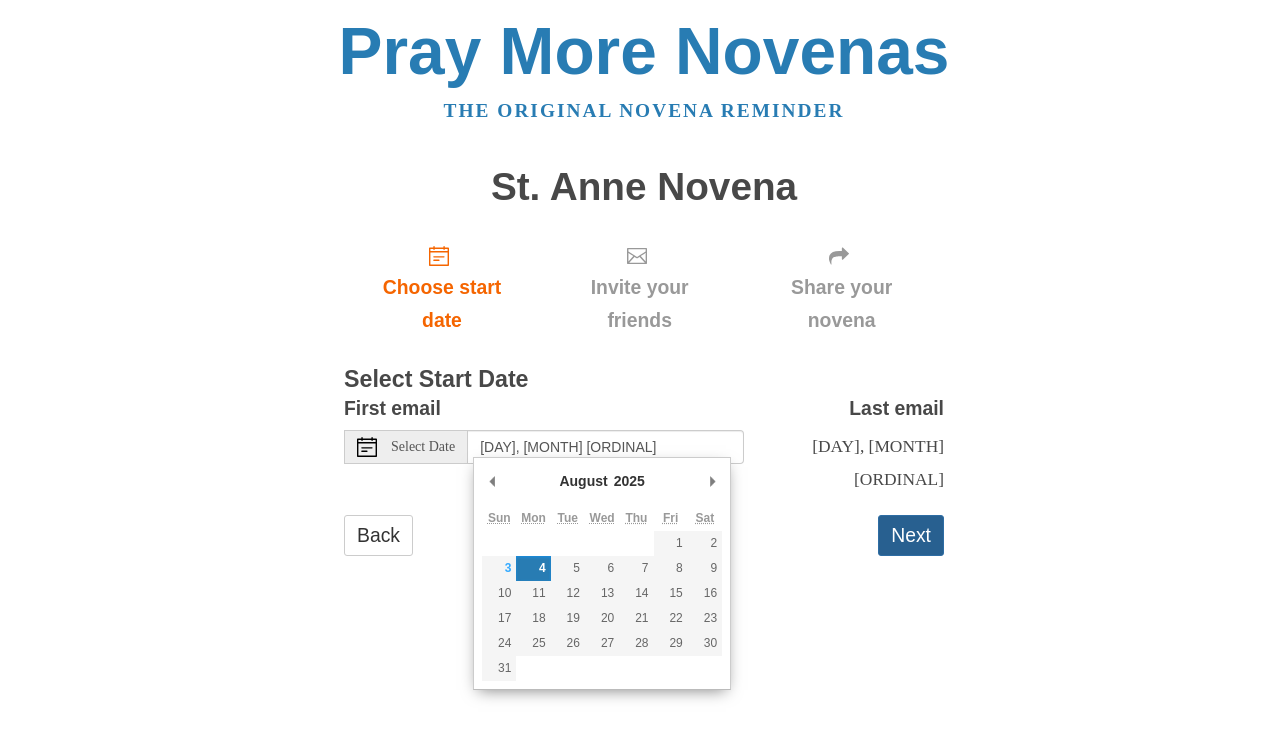 click on "Next" at bounding box center (911, 535) 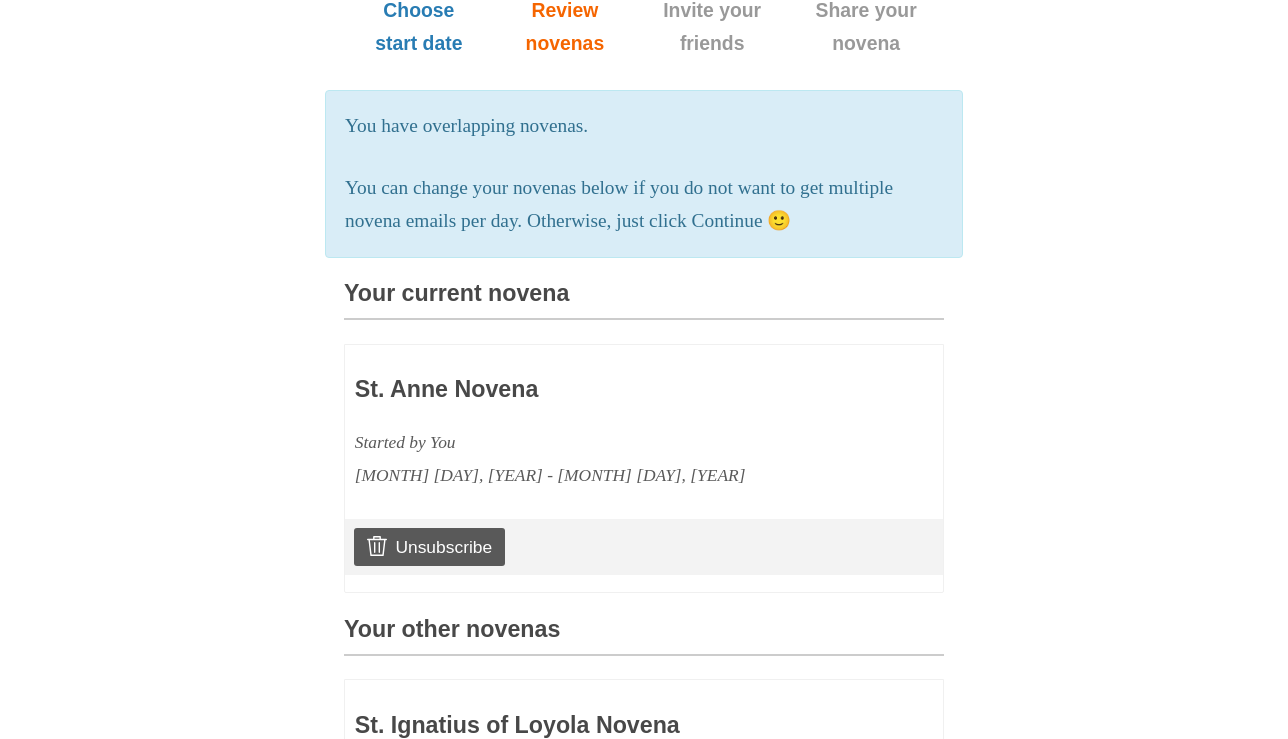 scroll, scrollTop: 256, scrollLeft: 0, axis: vertical 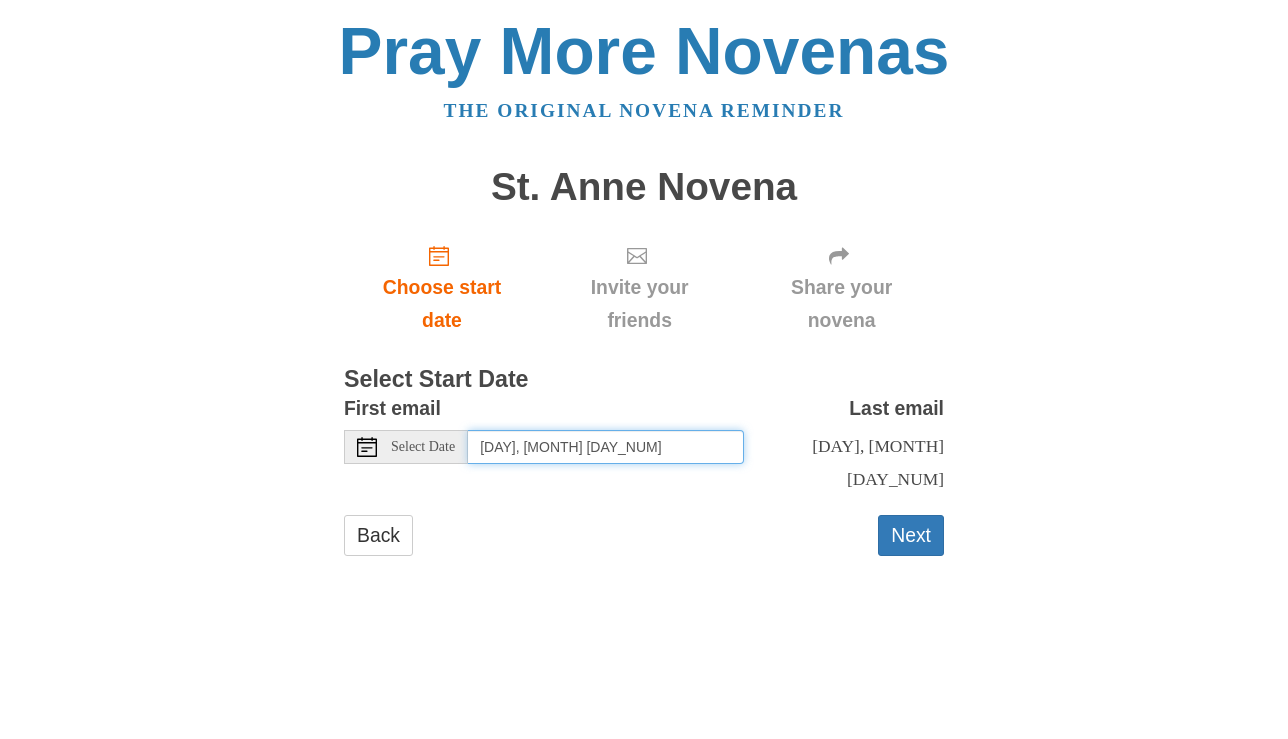 click on "Monday, August 4th" at bounding box center [606, 447] 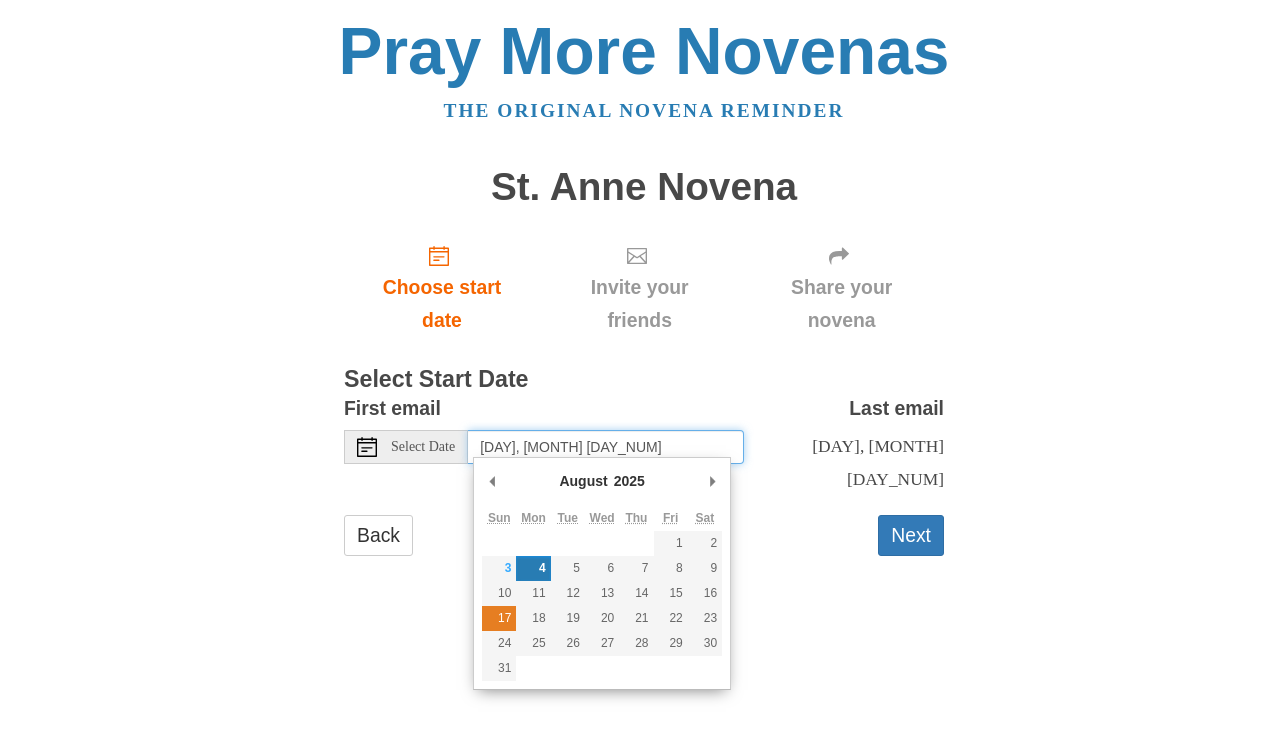 type on "Sunday, August 17th" 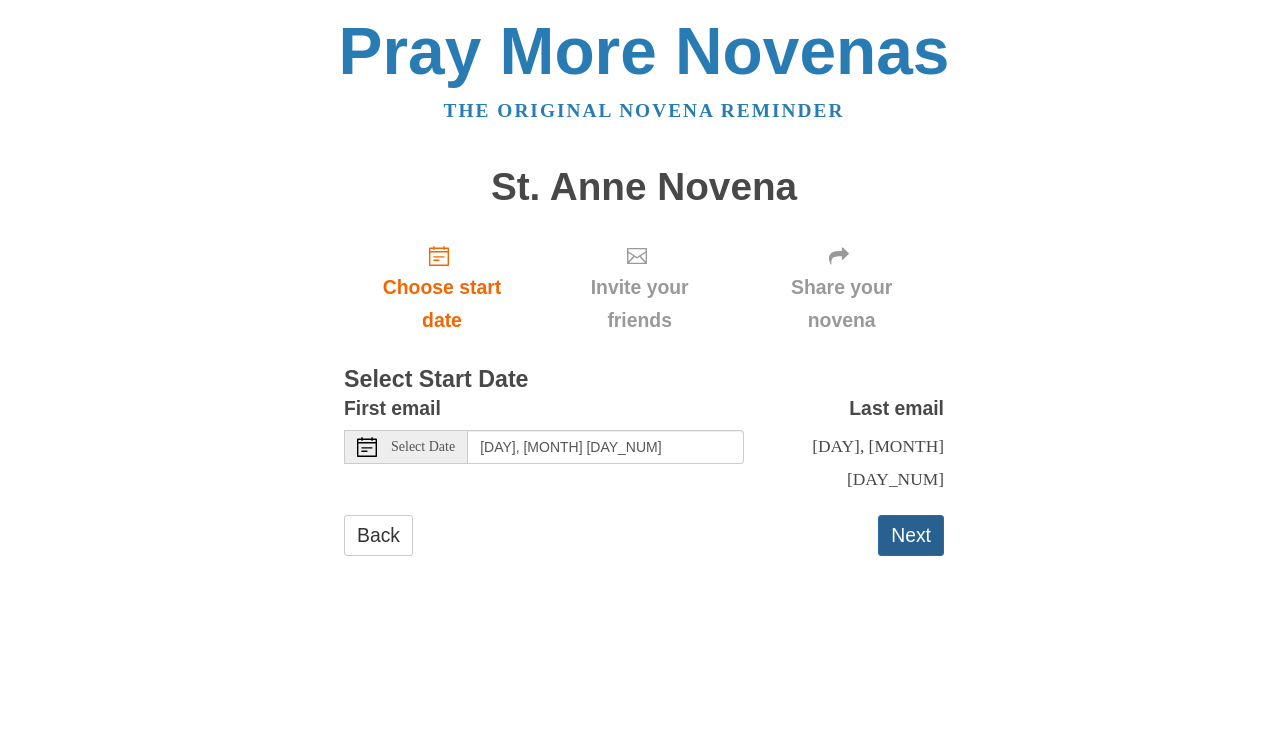 click on "Next" at bounding box center (911, 535) 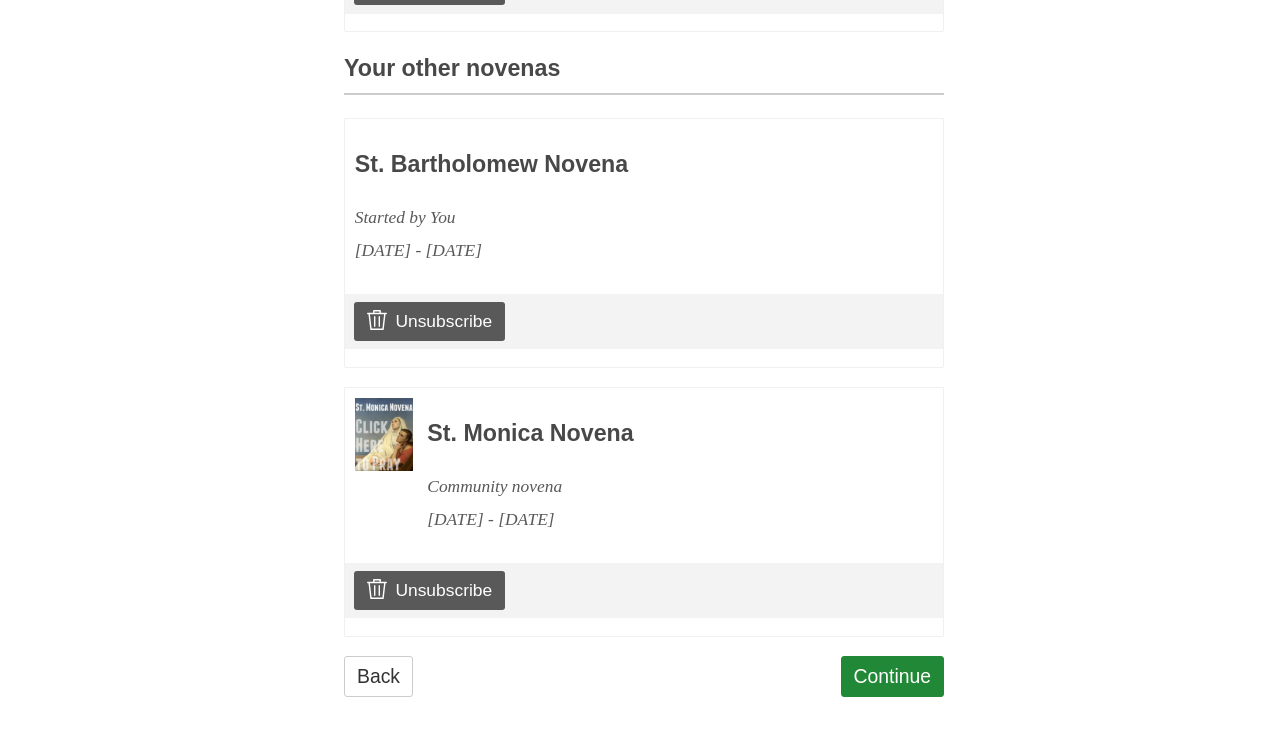 scroll, scrollTop: 837, scrollLeft: 0, axis: vertical 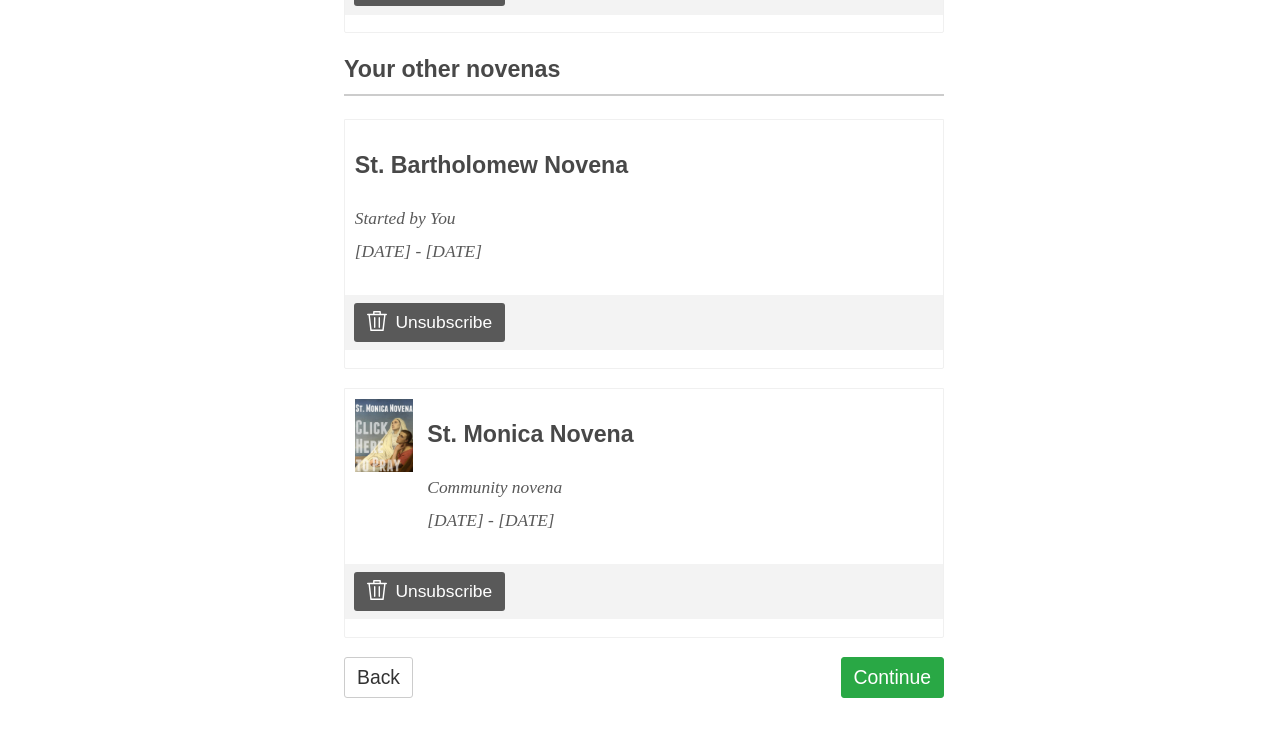 click on "Continue" at bounding box center (893, 677) 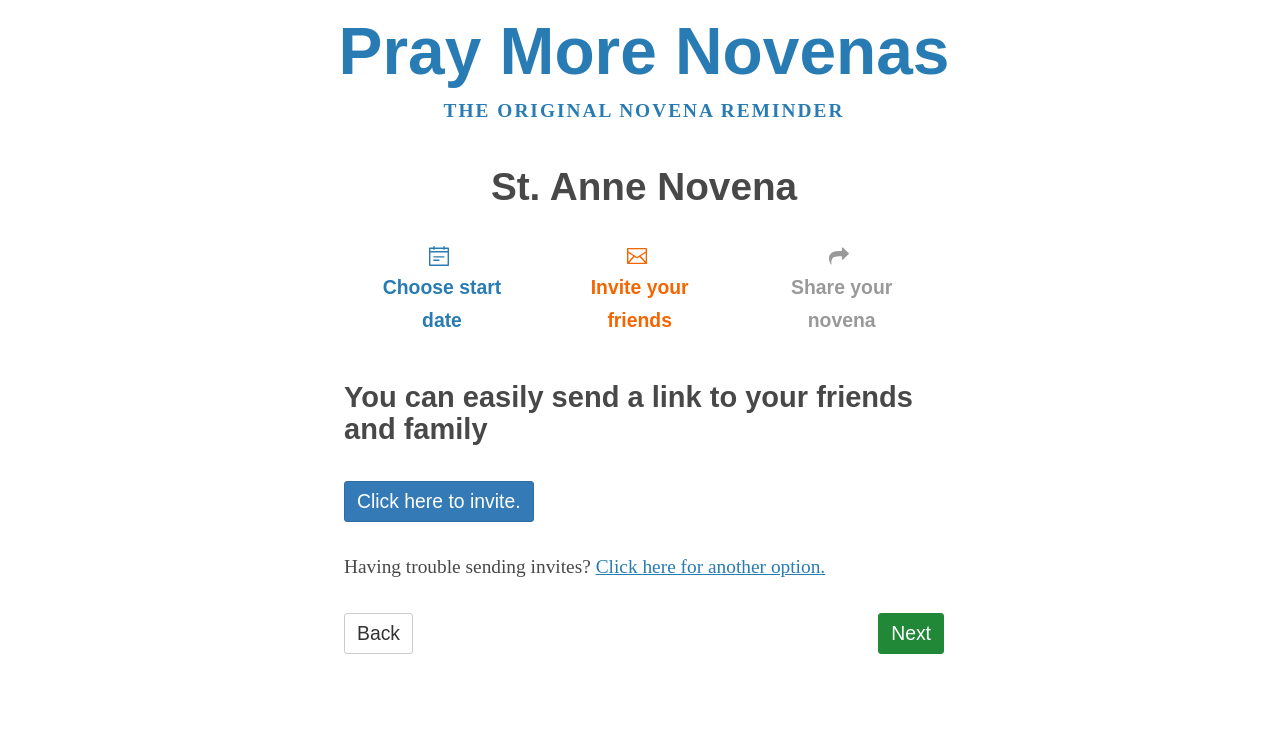scroll, scrollTop: 0, scrollLeft: 0, axis: both 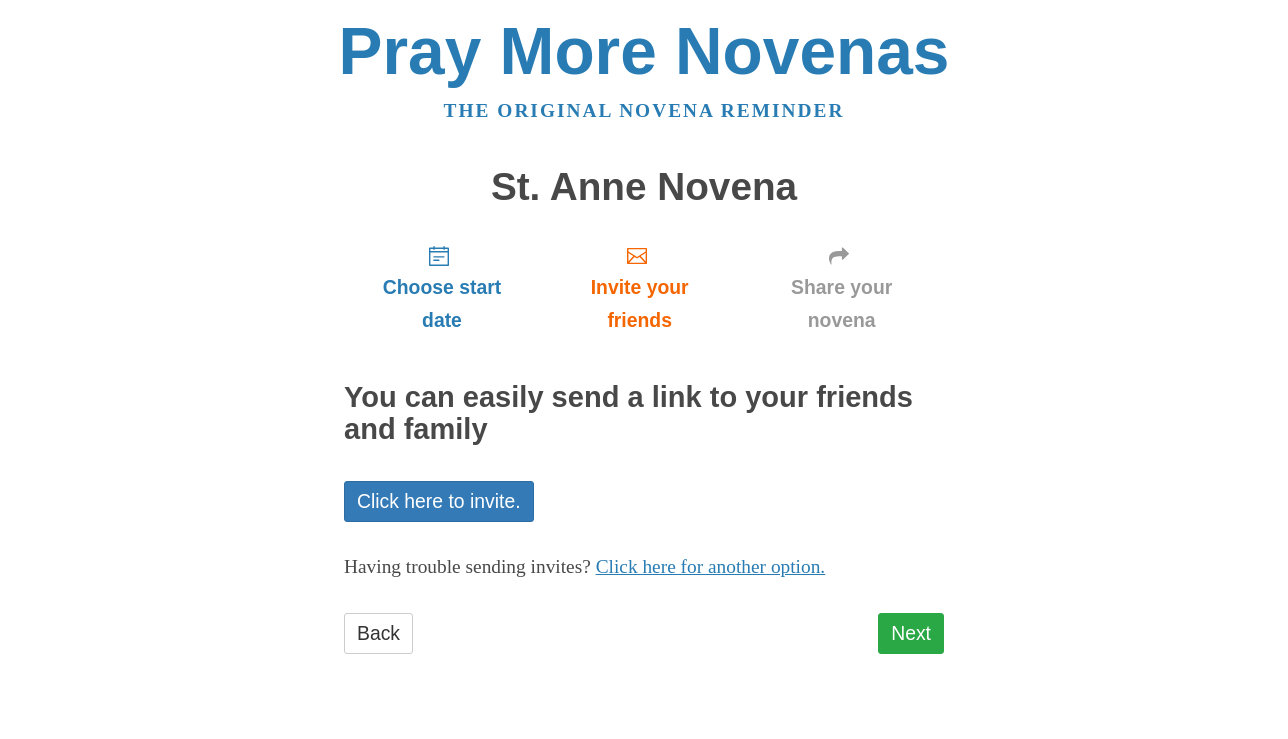 click on "Next" at bounding box center [911, 633] 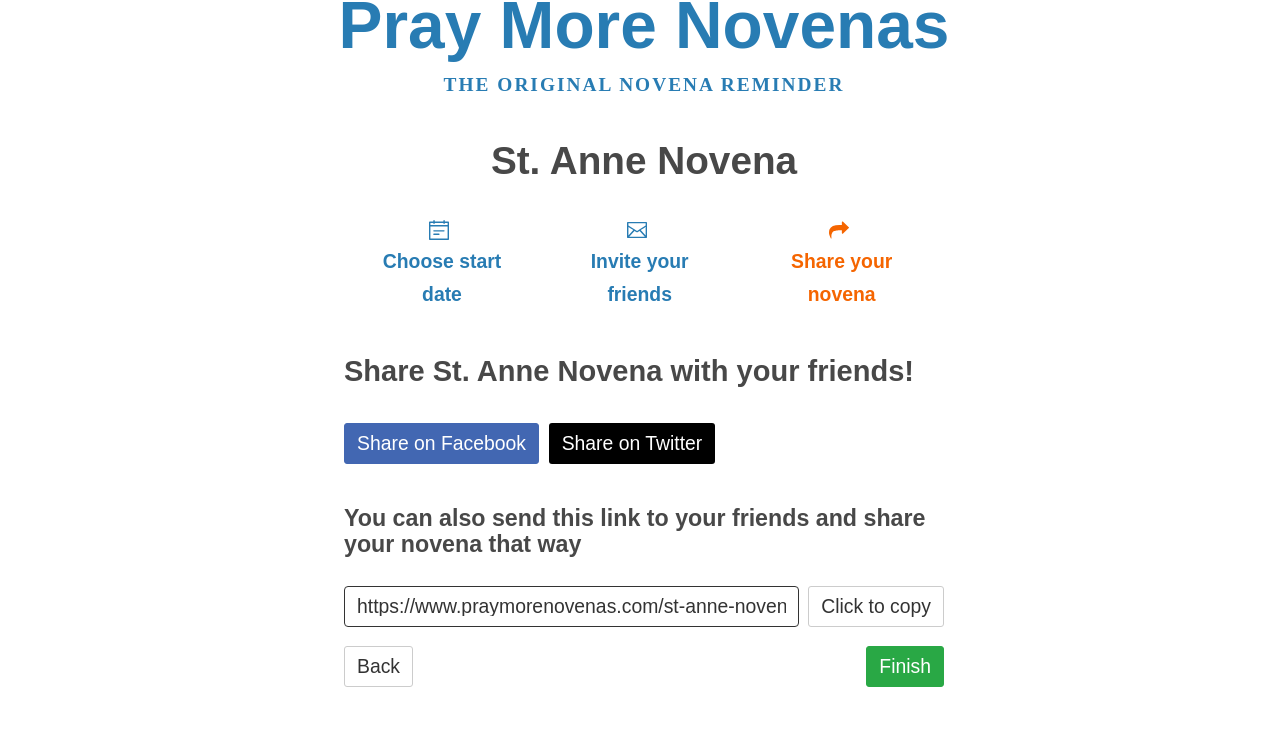 scroll, scrollTop: 25, scrollLeft: 0, axis: vertical 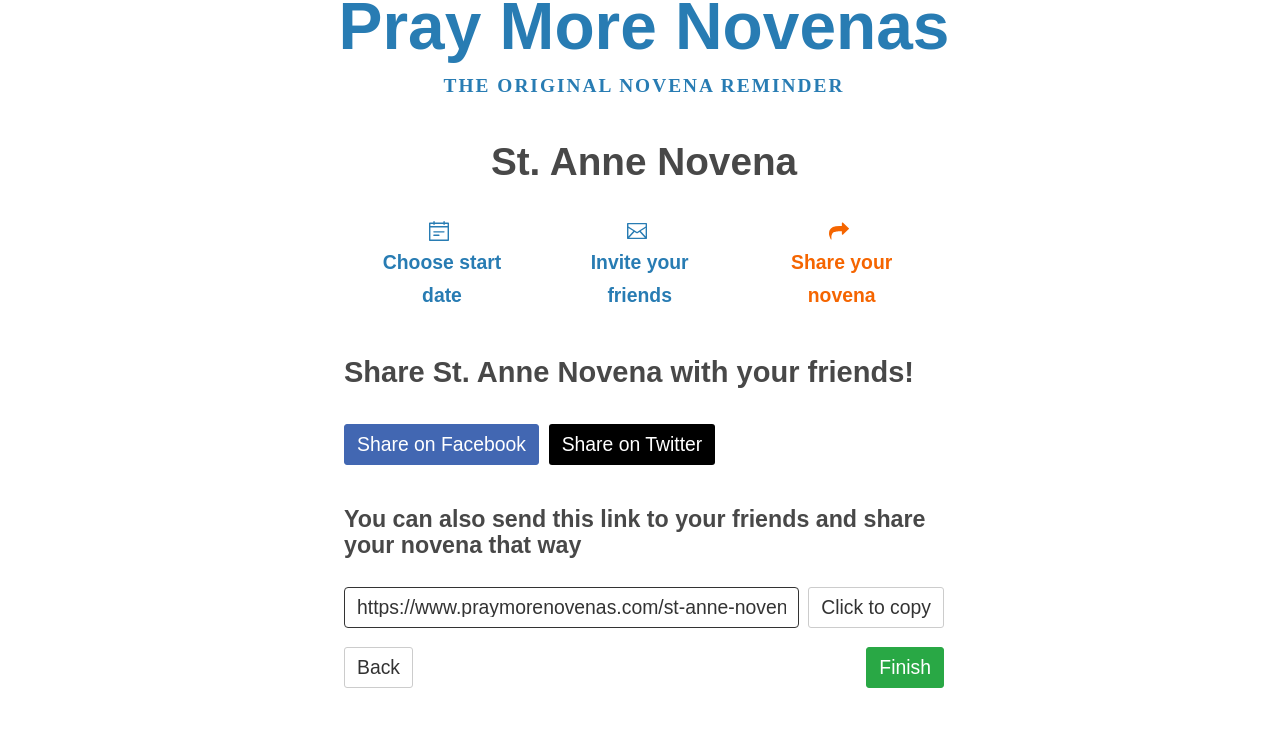 click on "Finish" at bounding box center (905, 667) 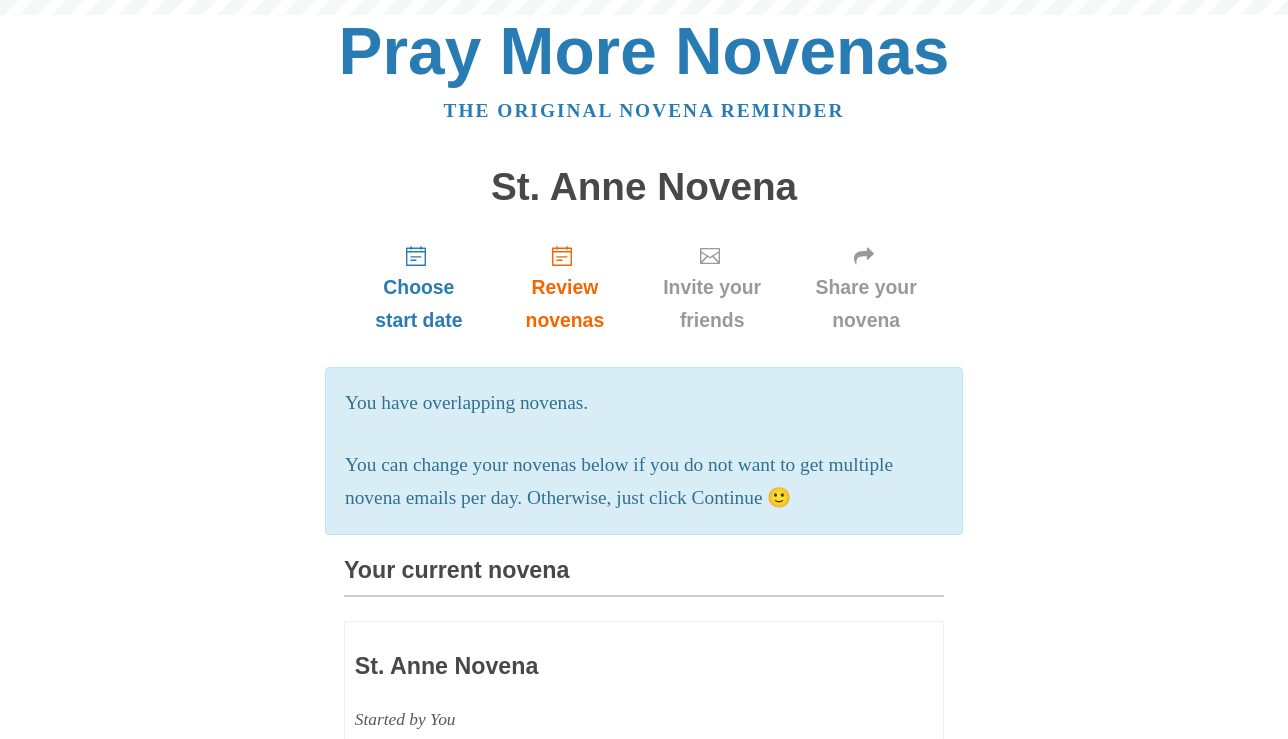scroll, scrollTop: 837, scrollLeft: 0, axis: vertical 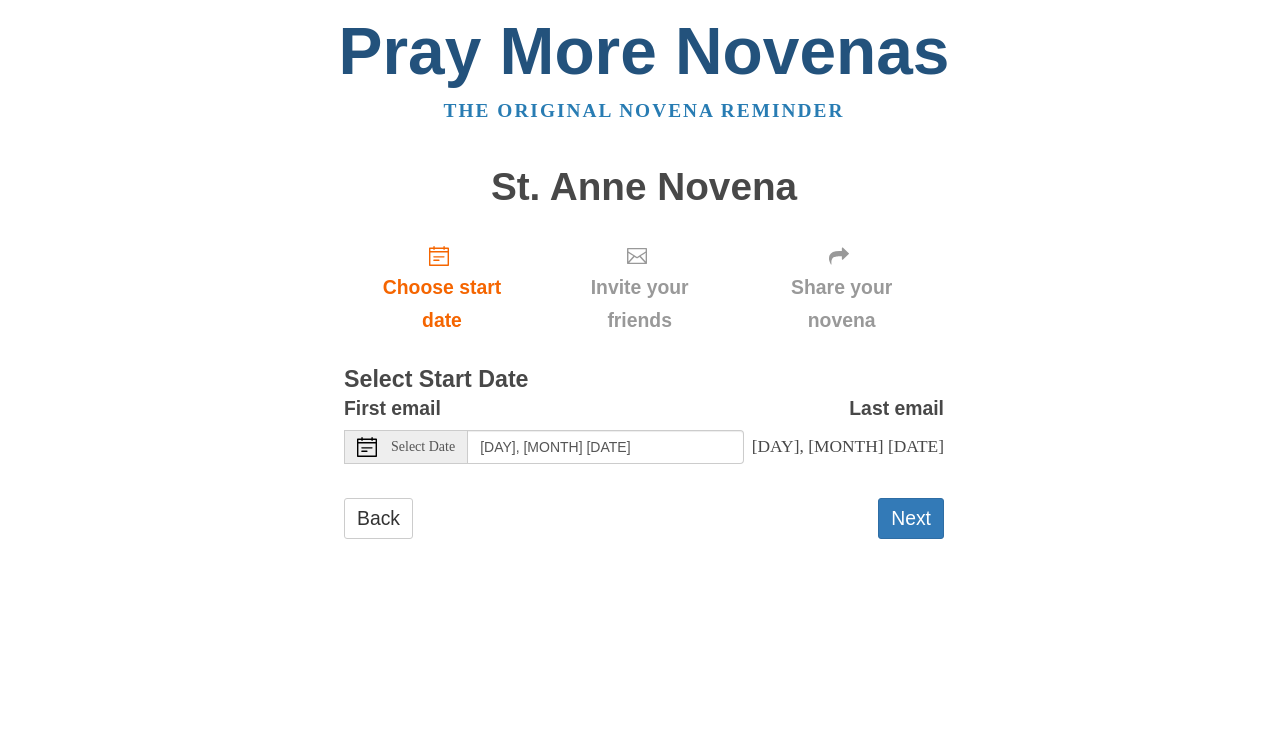 click on "Pray More Novenas" at bounding box center [644, 51] 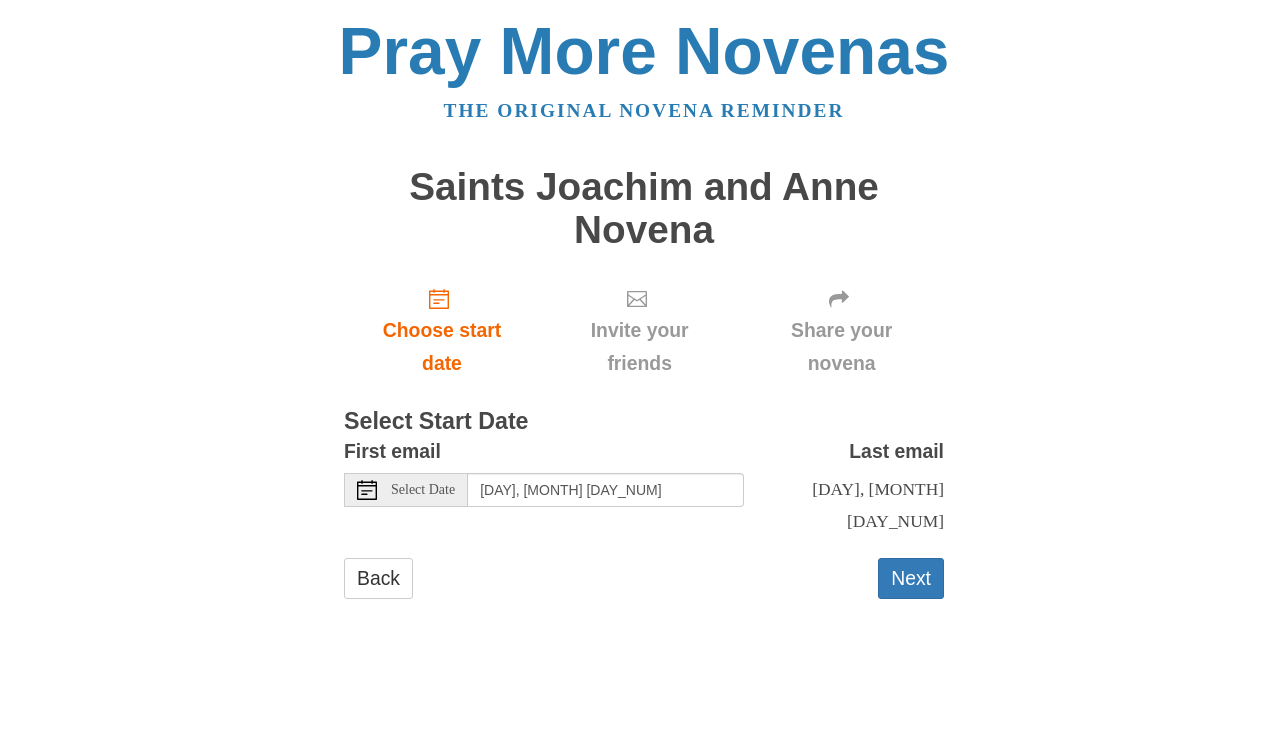 scroll, scrollTop: 0, scrollLeft: 0, axis: both 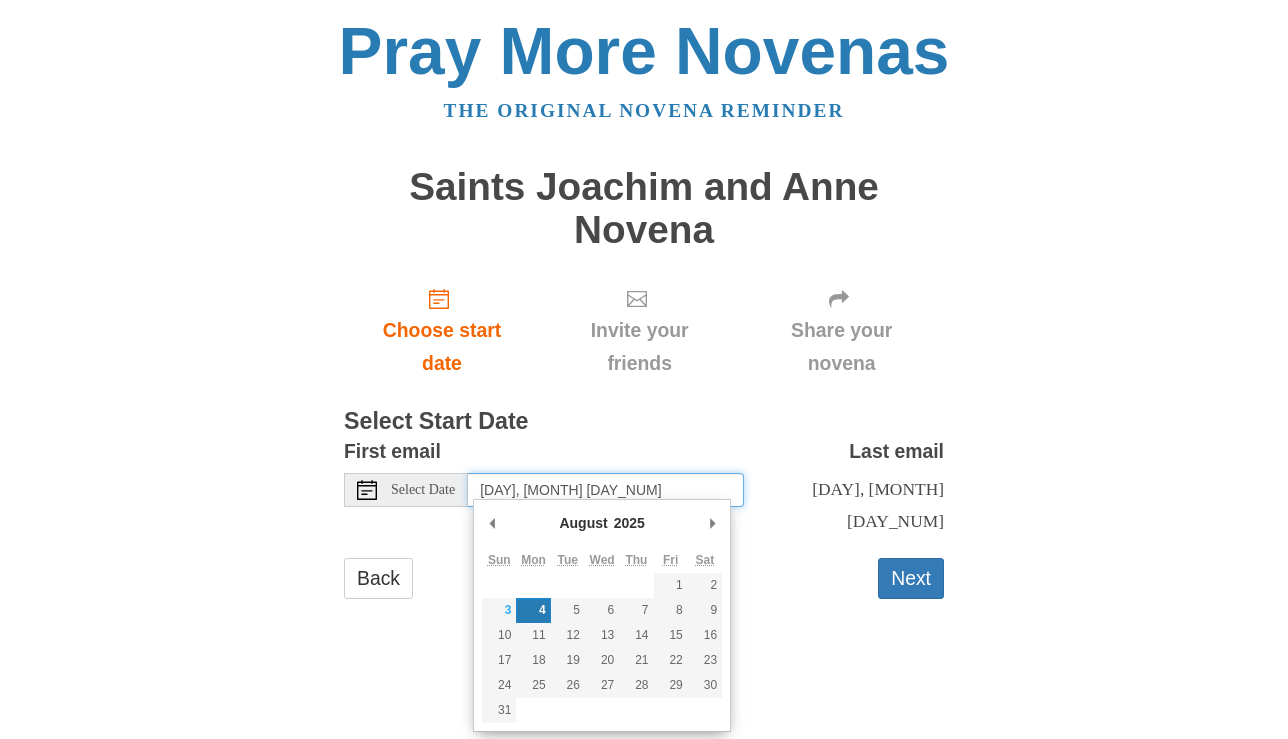 click on "[DAY], [MONTH] [DAY_NUM]" at bounding box center (606, 490) 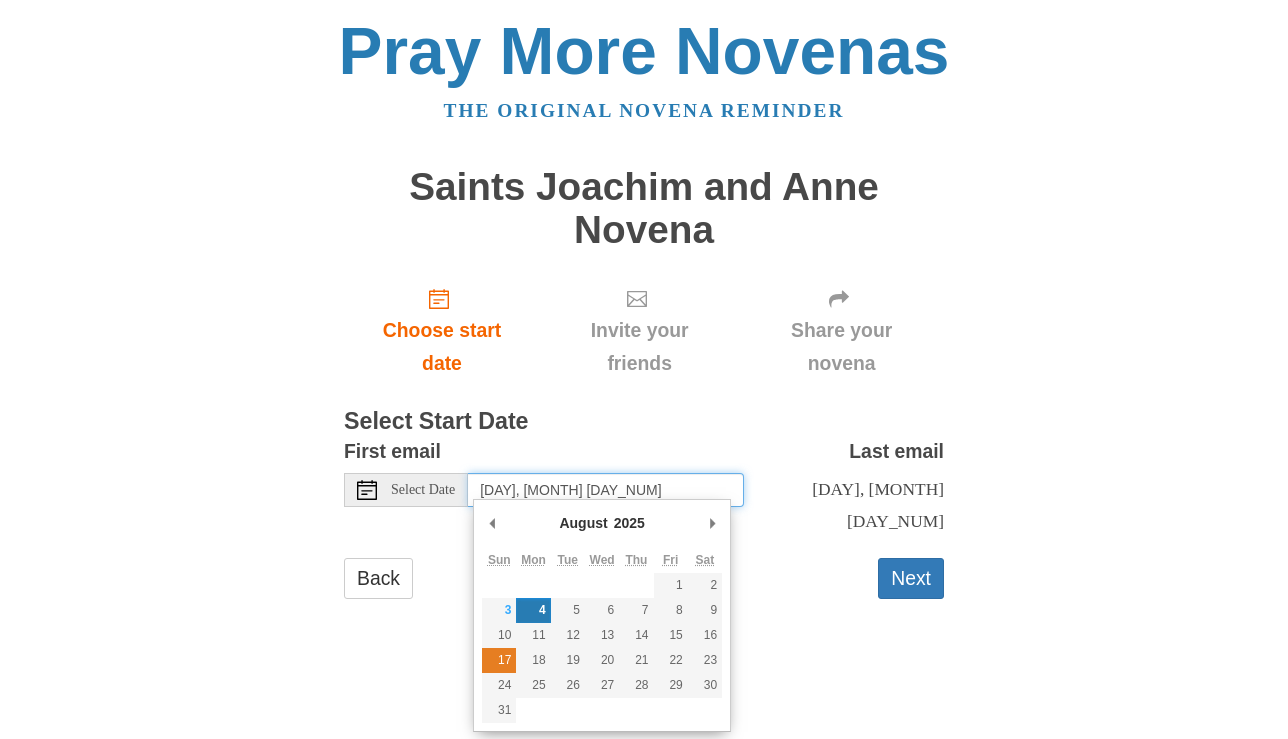 type on "[DAY], [MONTH] [DAY_NUM]" 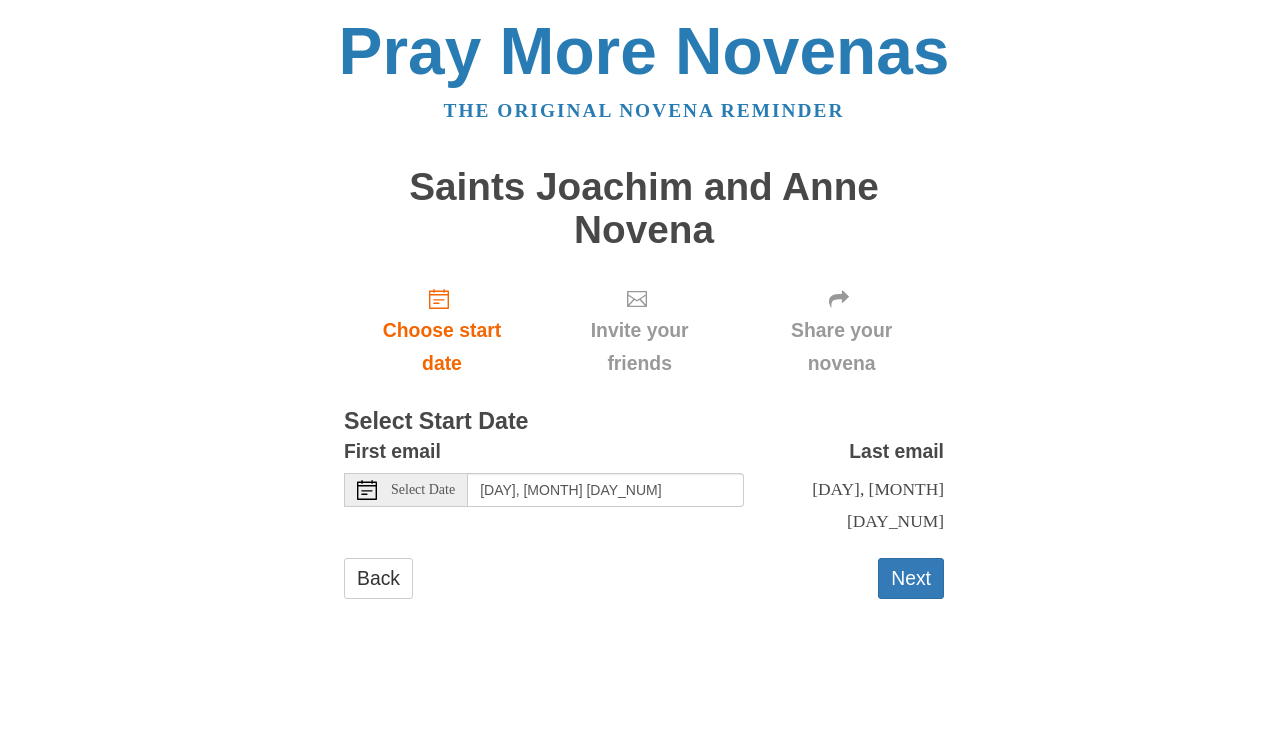 scroll, scrollTop: 0, scrollLeft: 0, axis: both 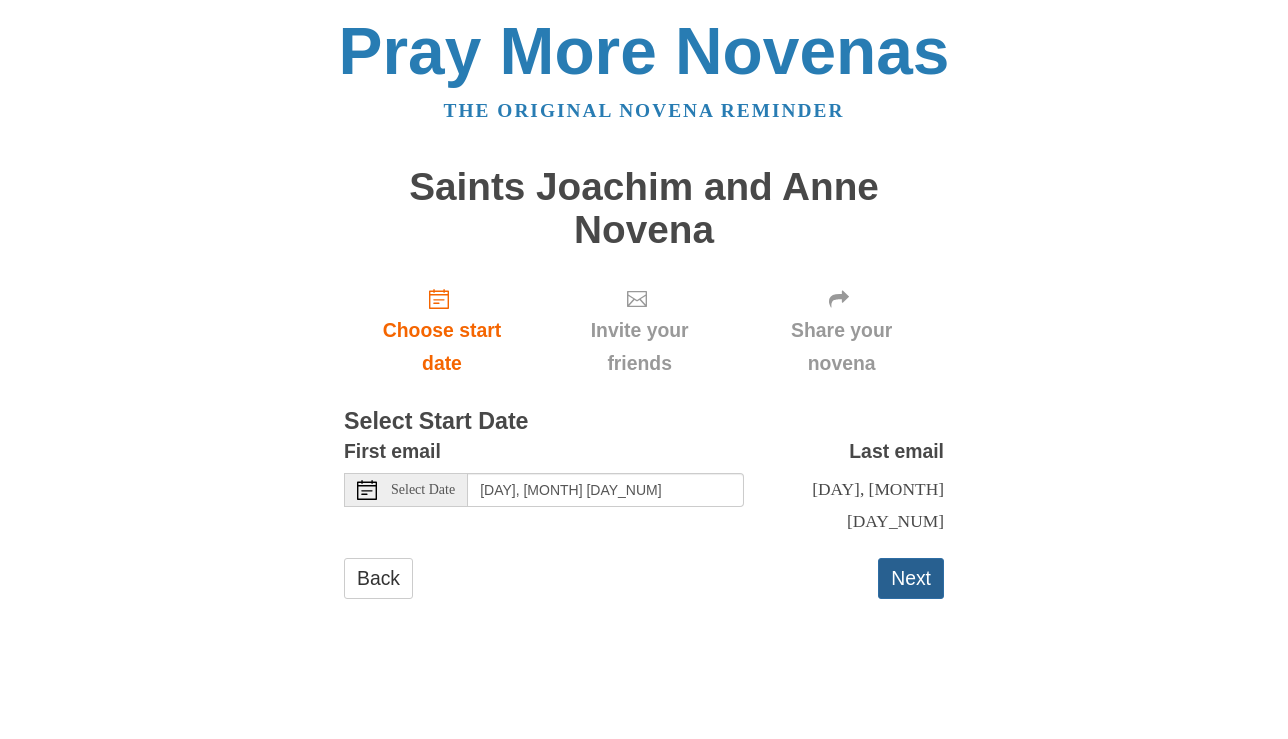 click on "Next" at bounding box center [911, 578] 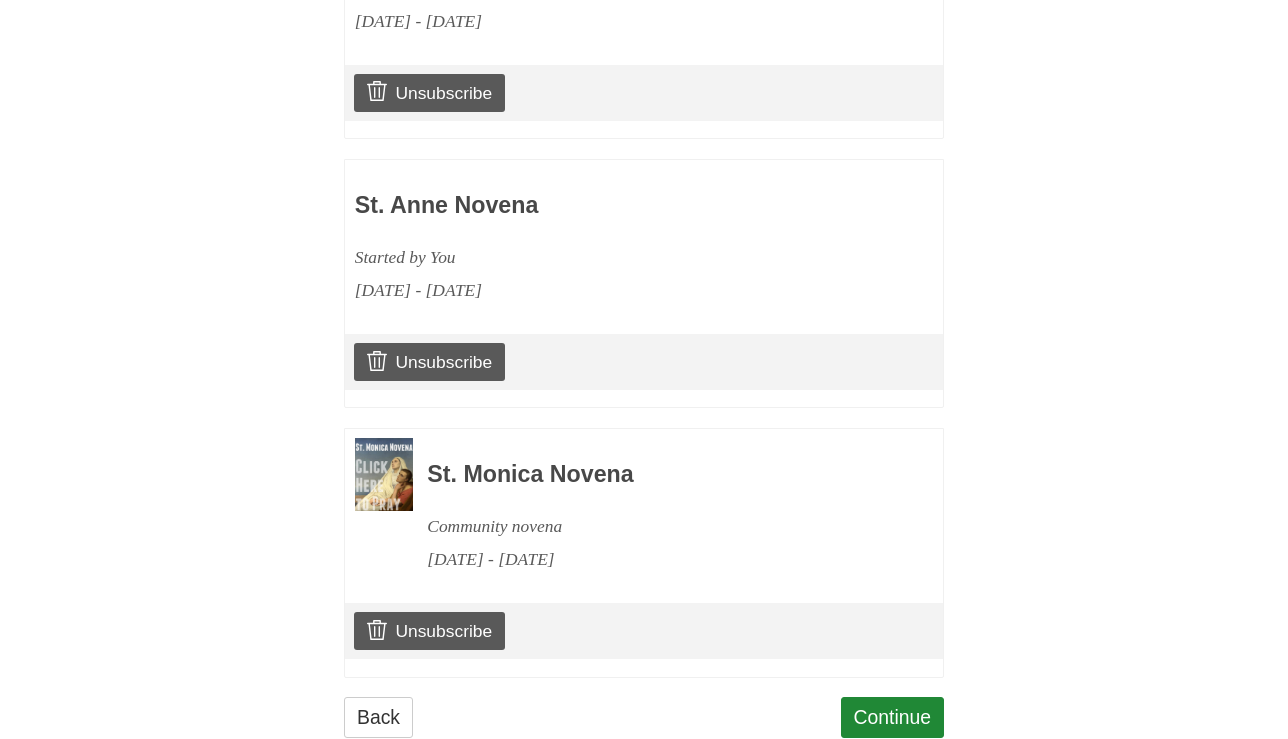 scroll, scrollTop: 1102, scrollLeft: 0, axis: vertical 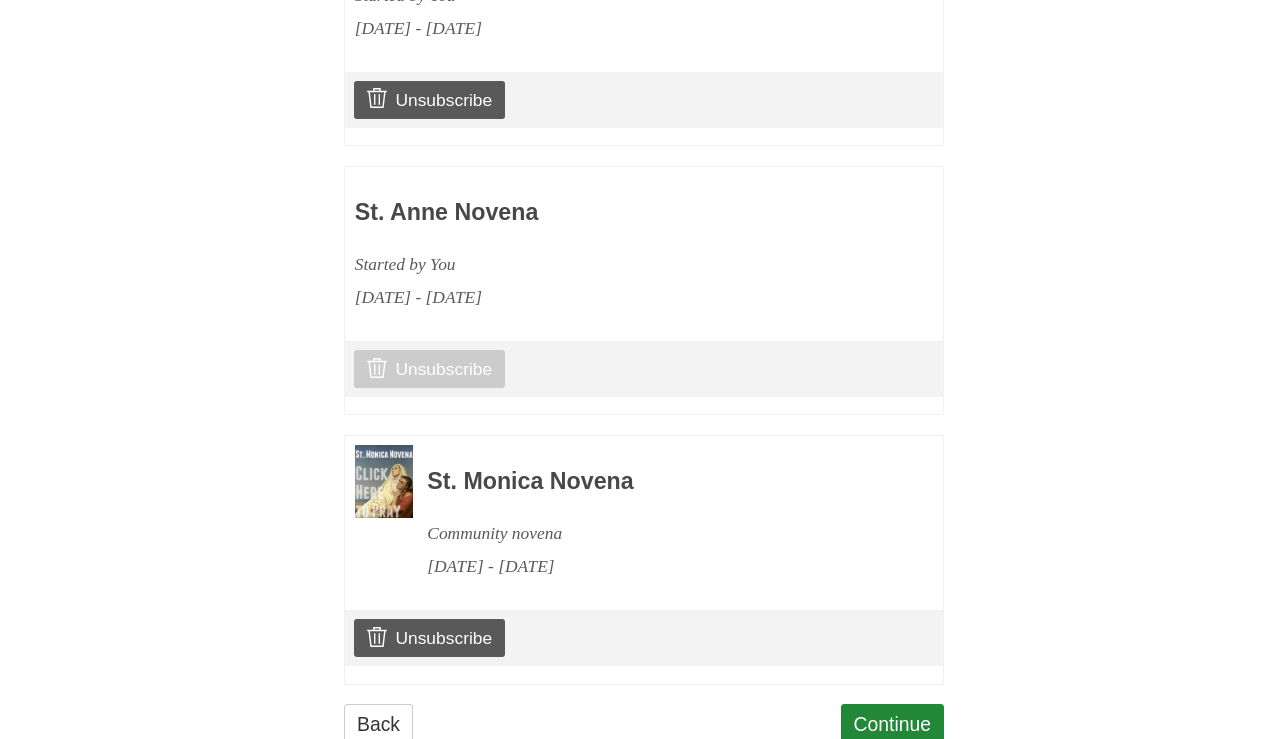 click on "Unsubscribe" at bounding box center [429, 369] 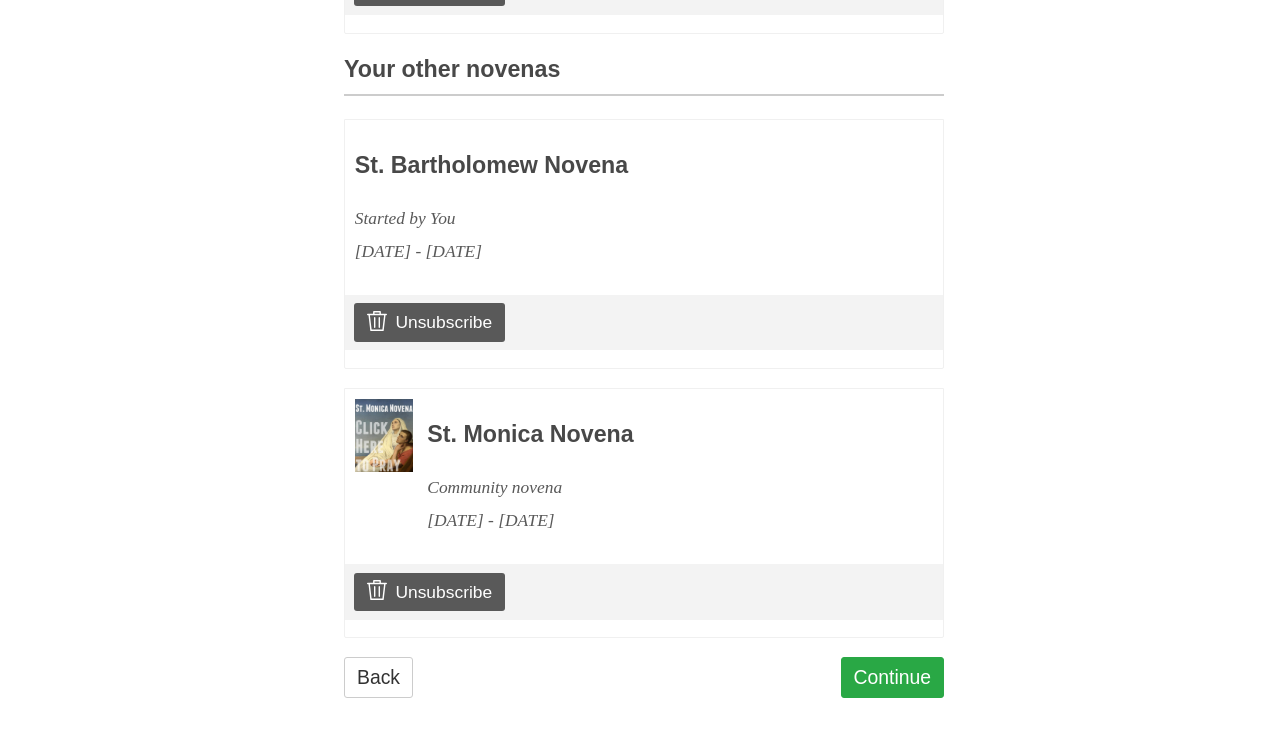 scroll, scrollTop: 973, scrollLeft: 0, axis: vertical 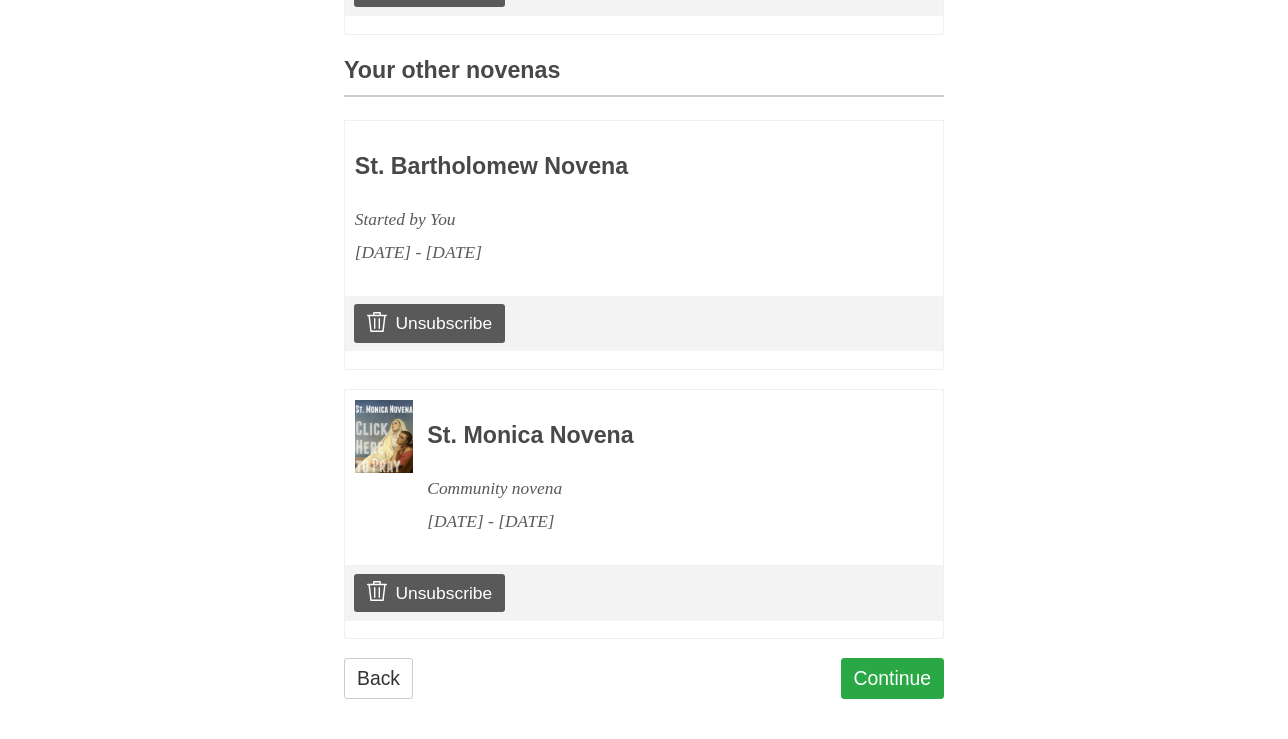 click on "Continue" at bounding box center [893, 678] 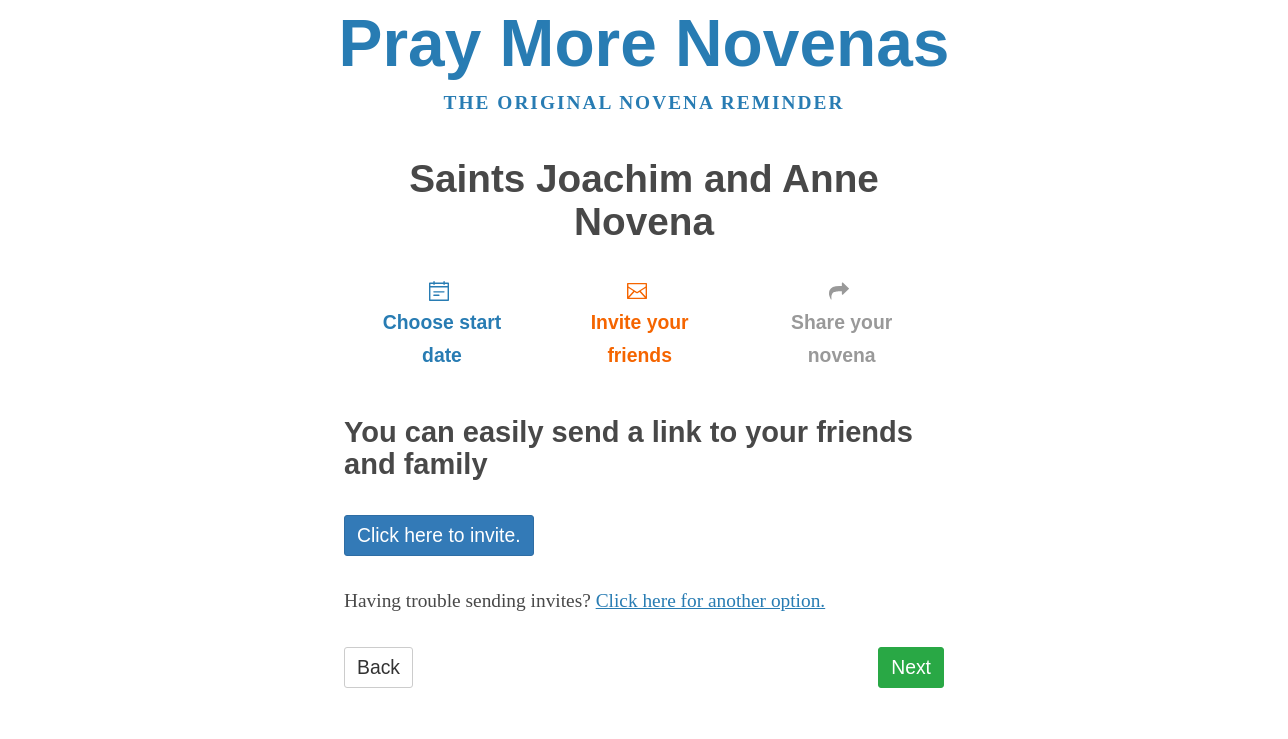 scroll, scrollTop: 7, scrollLeft: 0, axis: vertical 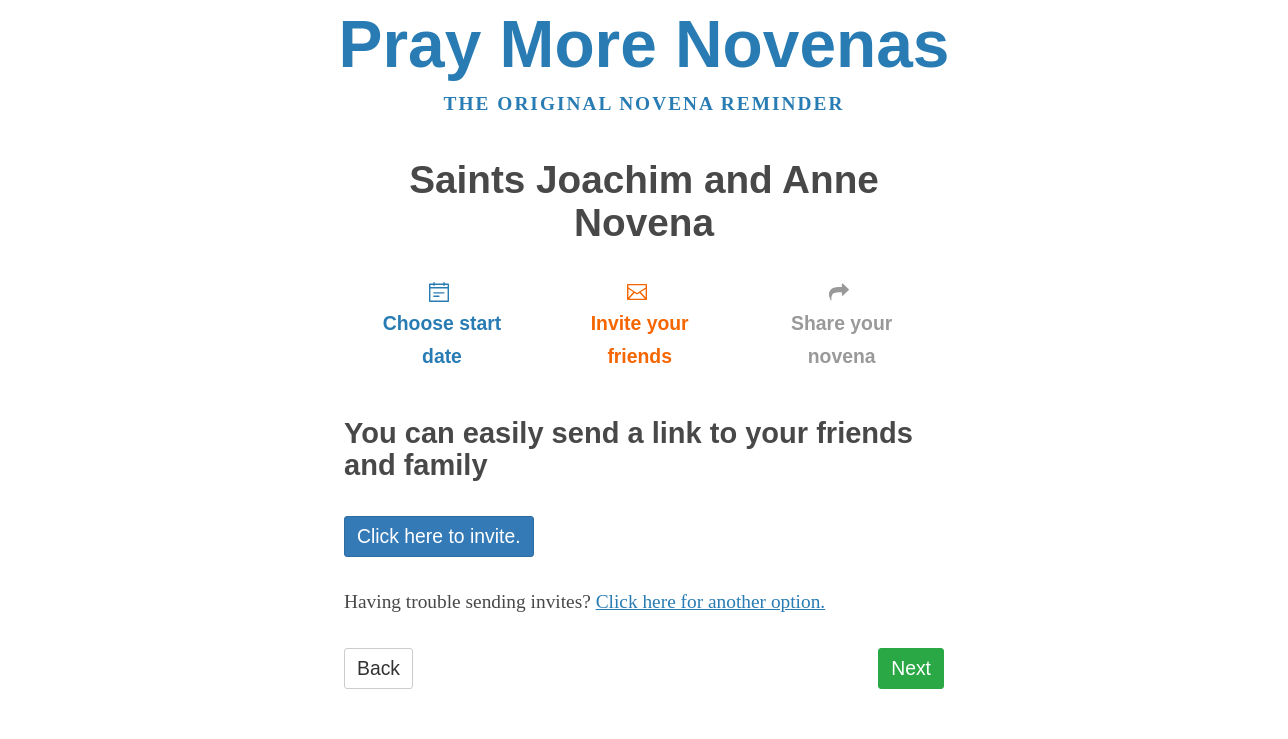 click on "Next" at bounding box center (911, 668) 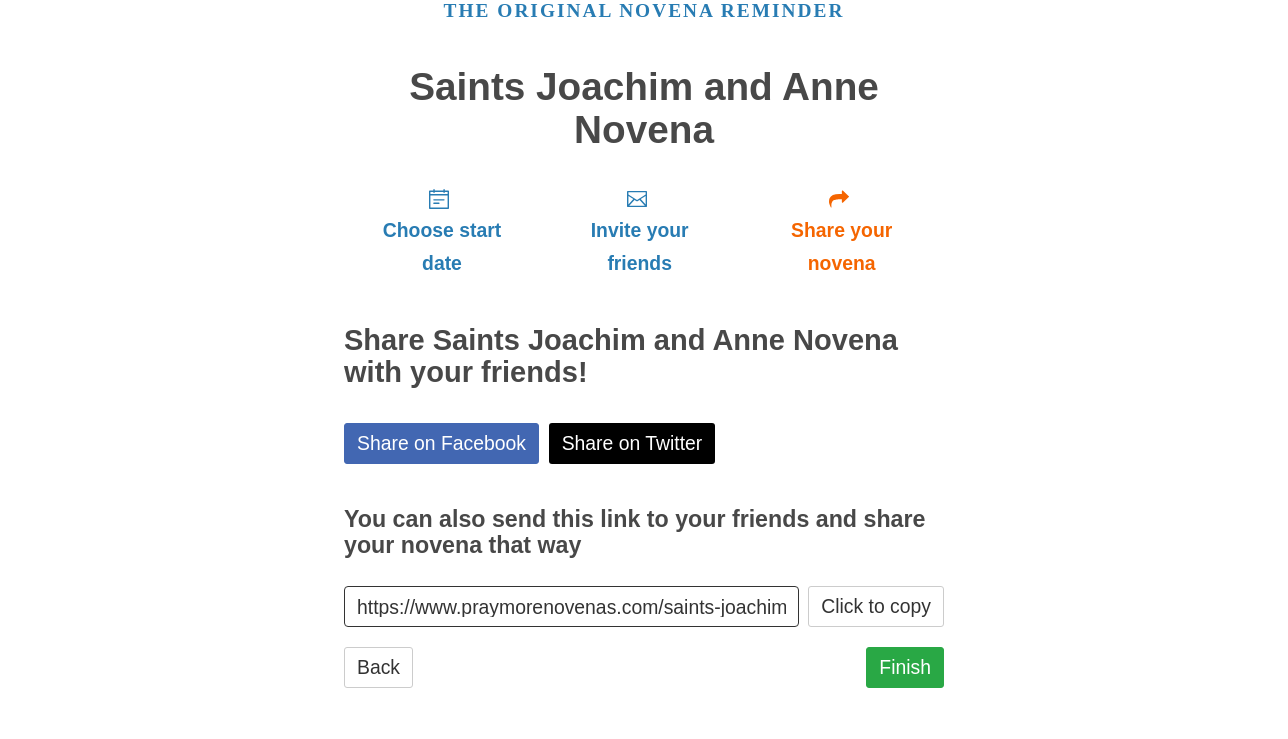 scroll, scrollTop: 98, scrollLeft: 0, axis: vertical 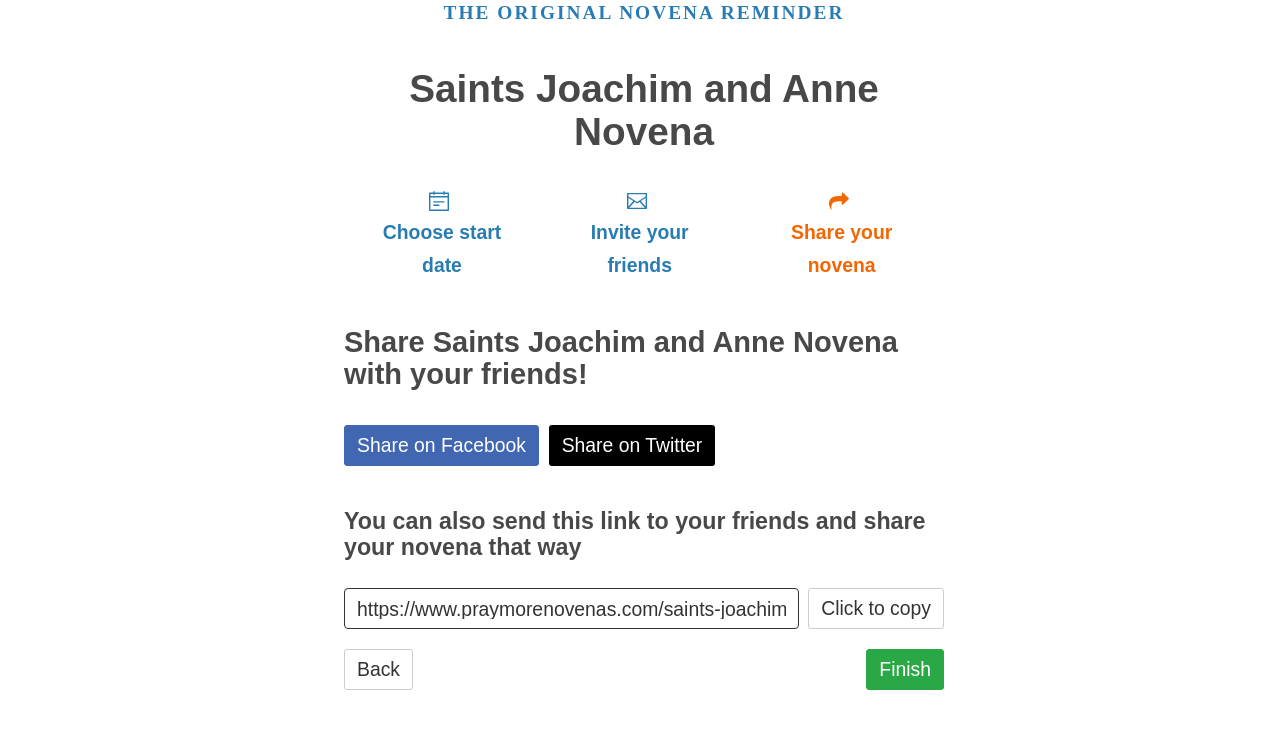 click on "Finish" at bounding box center [905, 669] 